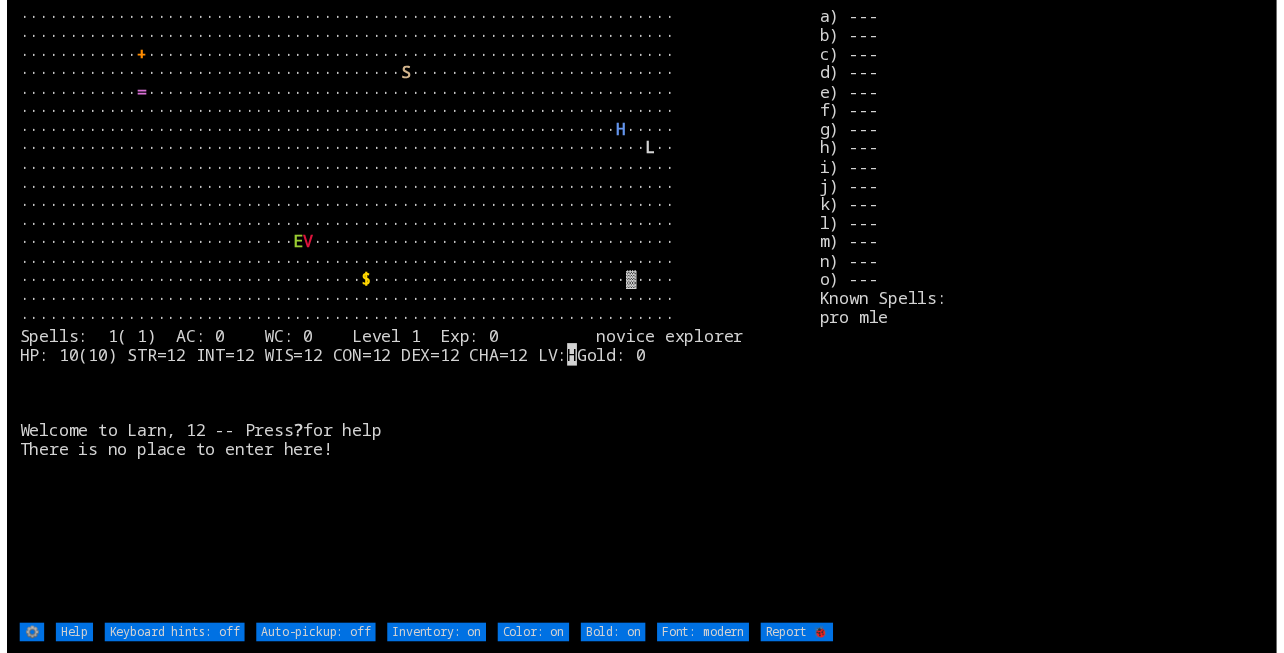 scroll, scrollTop: 0, scrollLeft: 0, axis: both 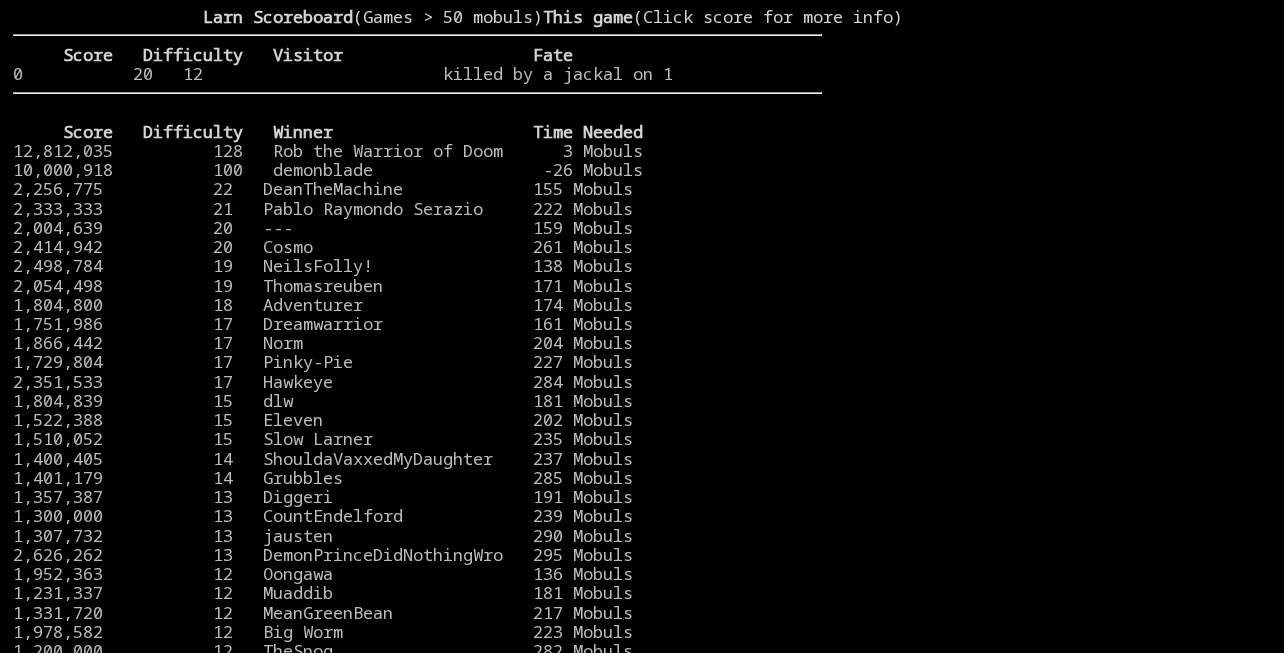 click at bounding box center [1046, 314] 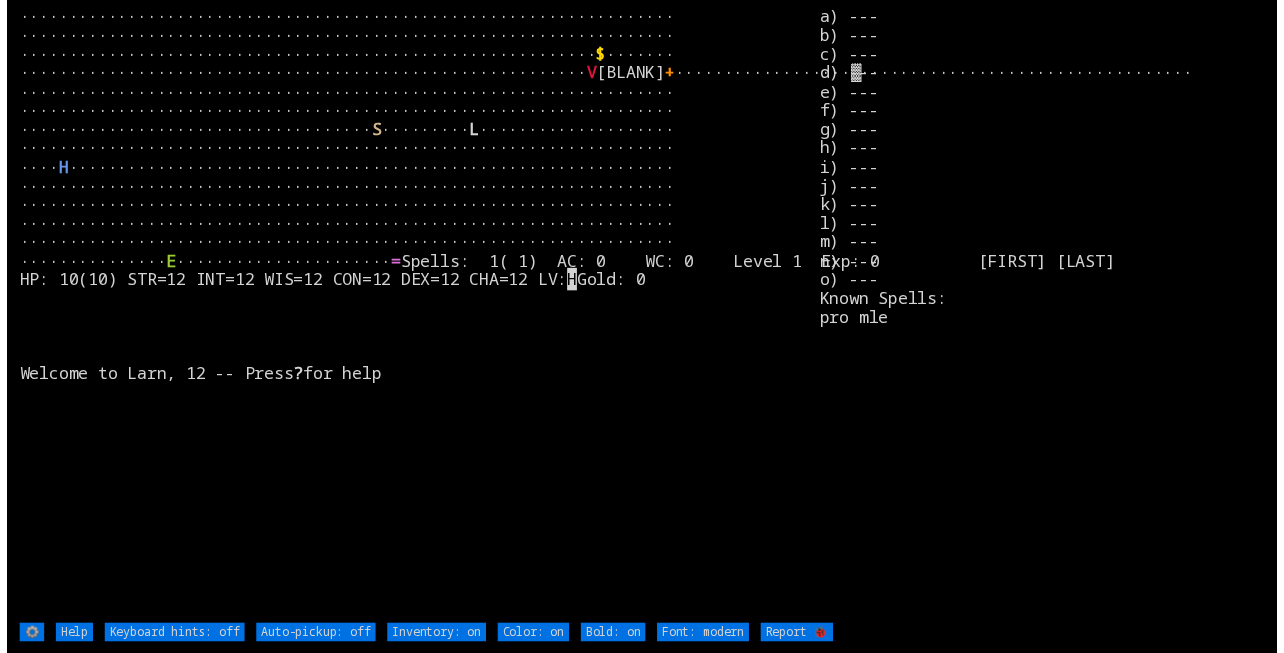scroll, scrollTop: 0, scrollLeft: 0, axis: both 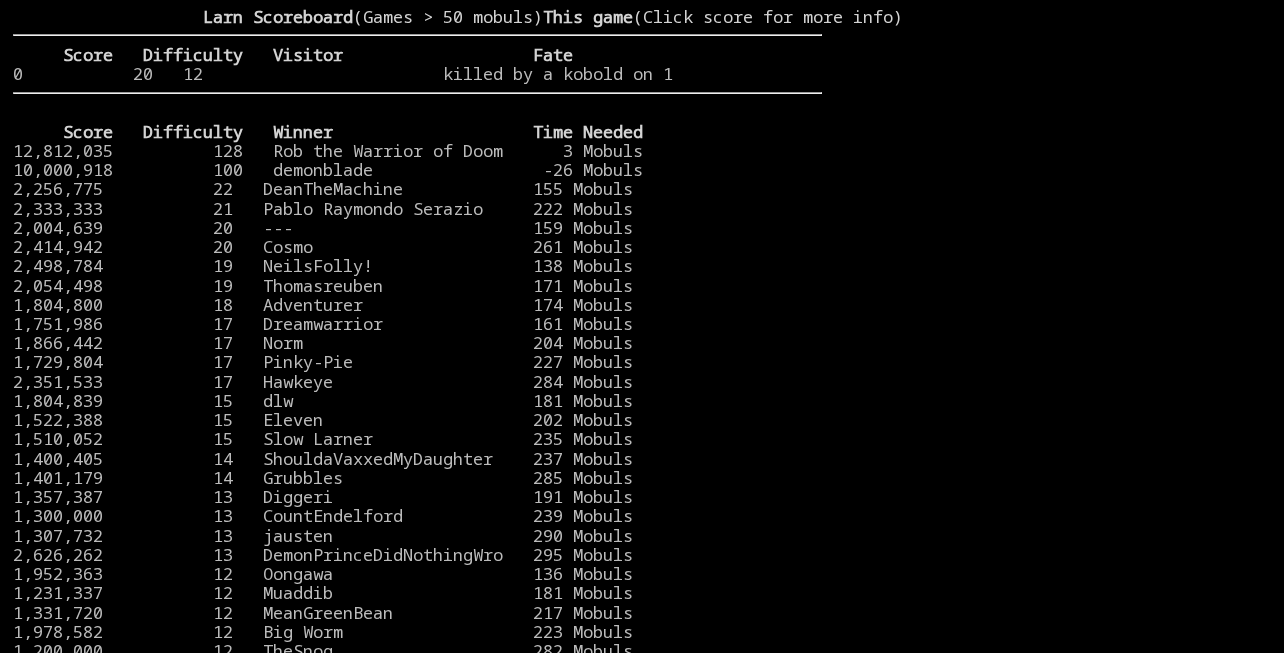 click at bounding box center [1046, 314] 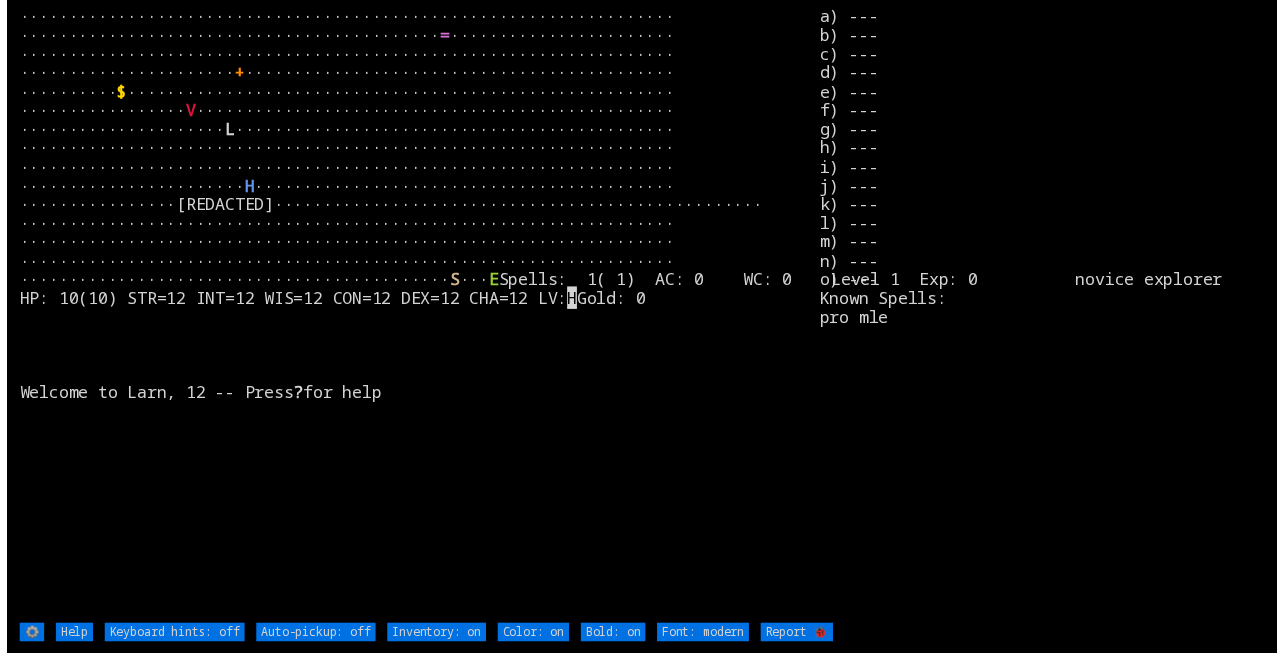 scroll, scrollTop: 0, scrollLeft: 0, axis: both 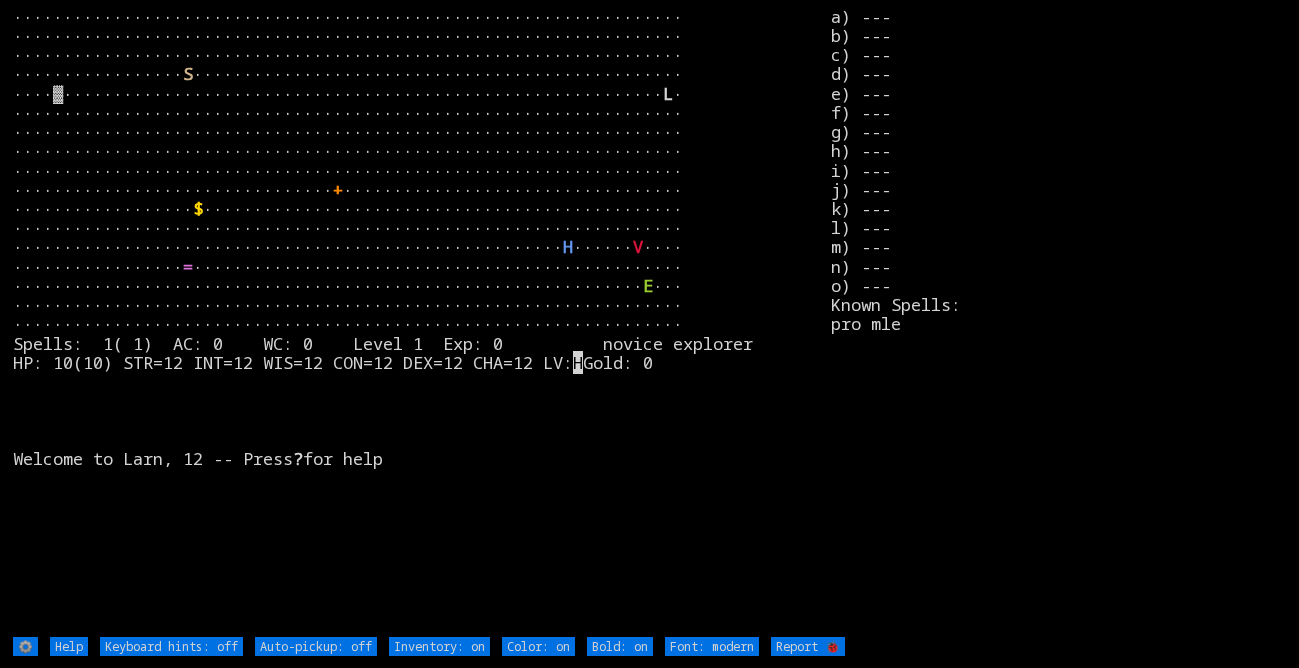 click on "a) ---
b) ---
c) ---
d) ---
e) ---
f) ---
g) ---
h) ---
i) ---
j) ---
k) ---
l) ---
m) ---
n) ---
o) ---
Known Spells:
pro mle" at bounding box center (1058, 321) 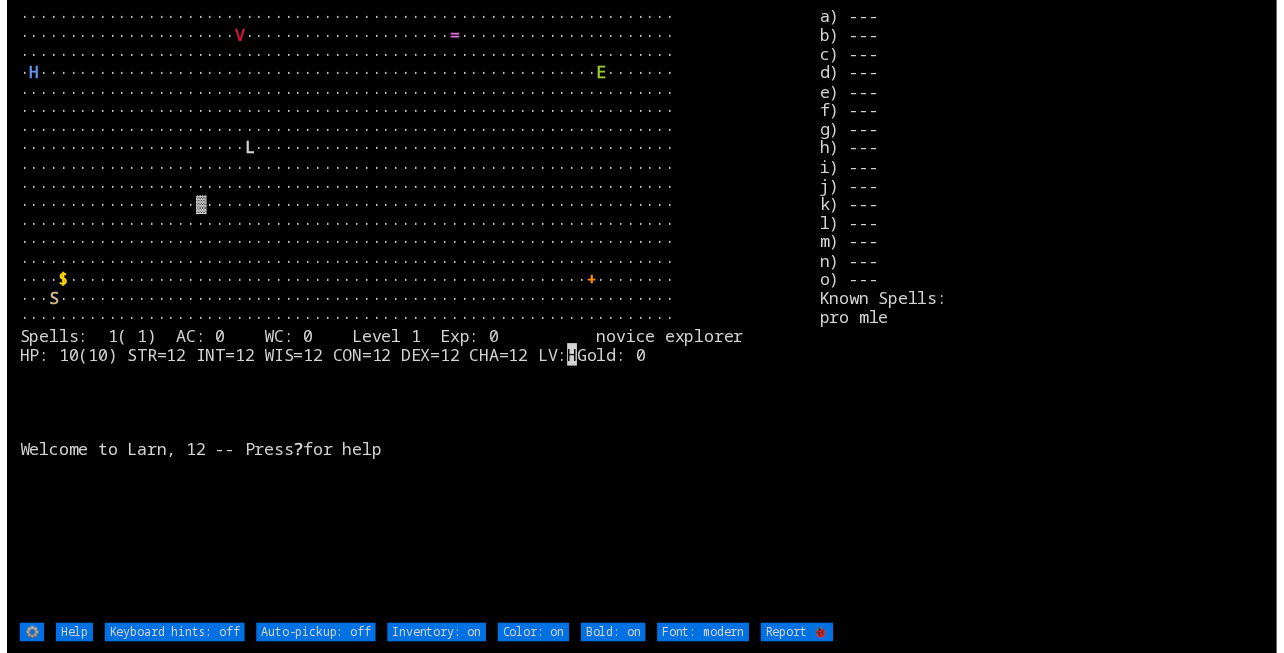 scroll, scrollTop: 0, scrollLeft: 0, axis: both 